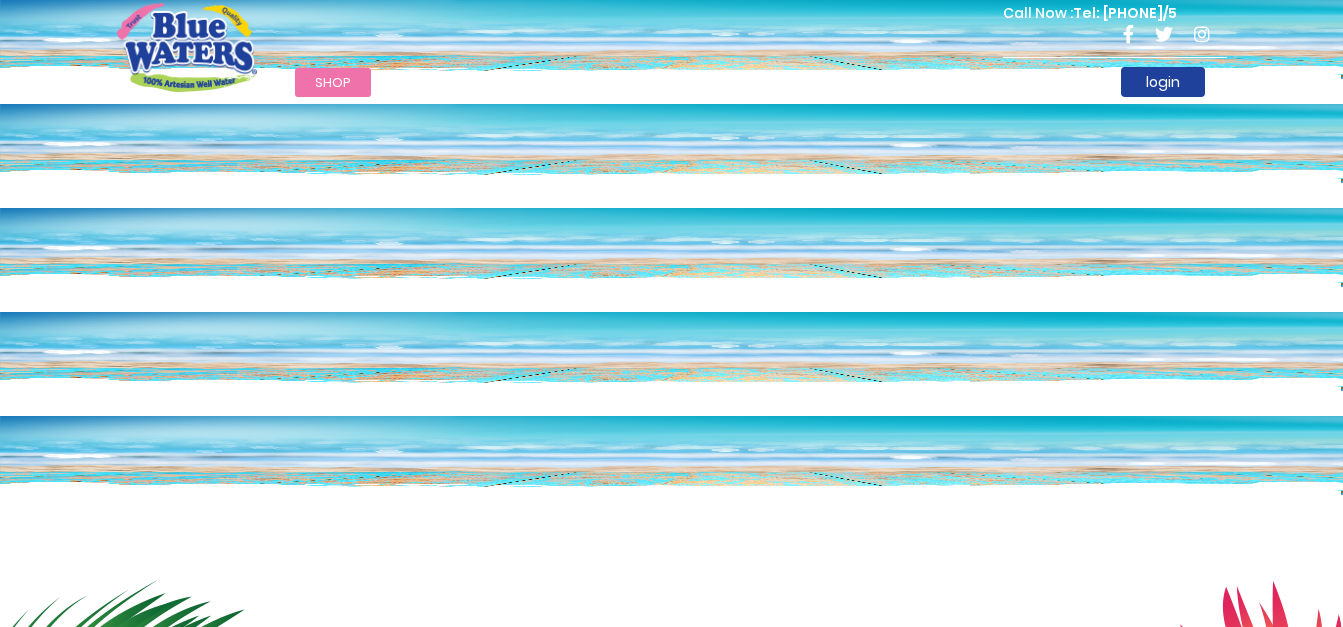 scroll, scrollTop: 0, scrollLeft: 0, axis: both 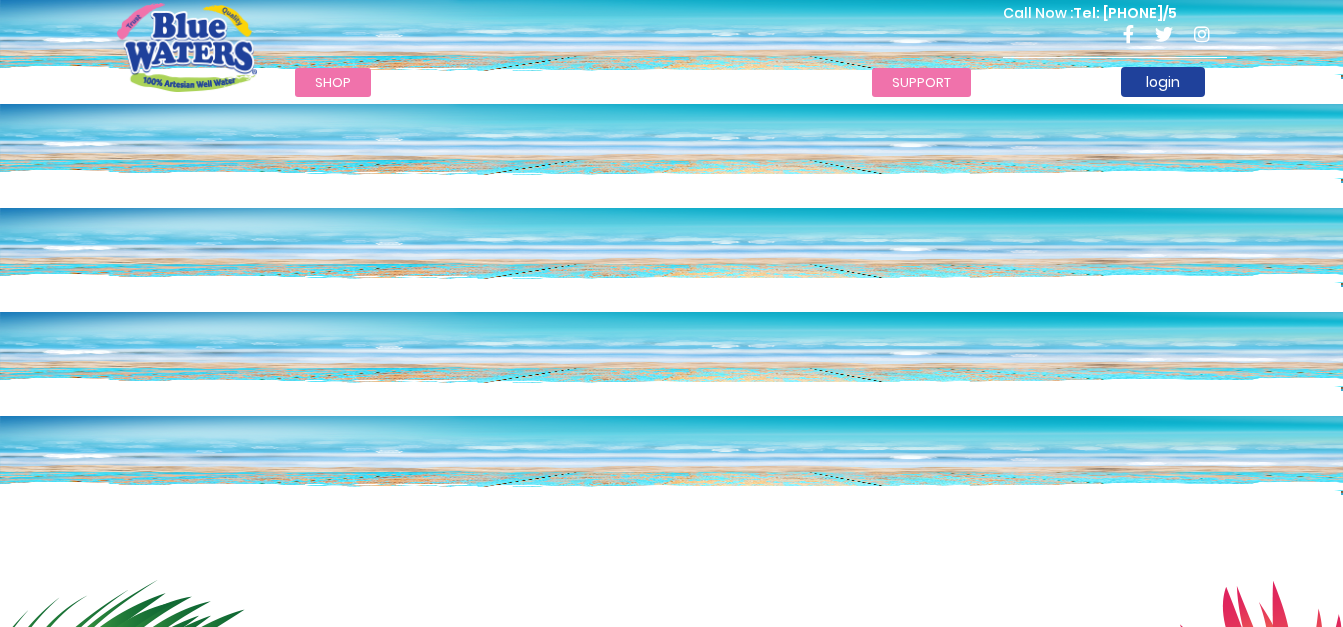 click on "support" at bounding box center (921, 82) 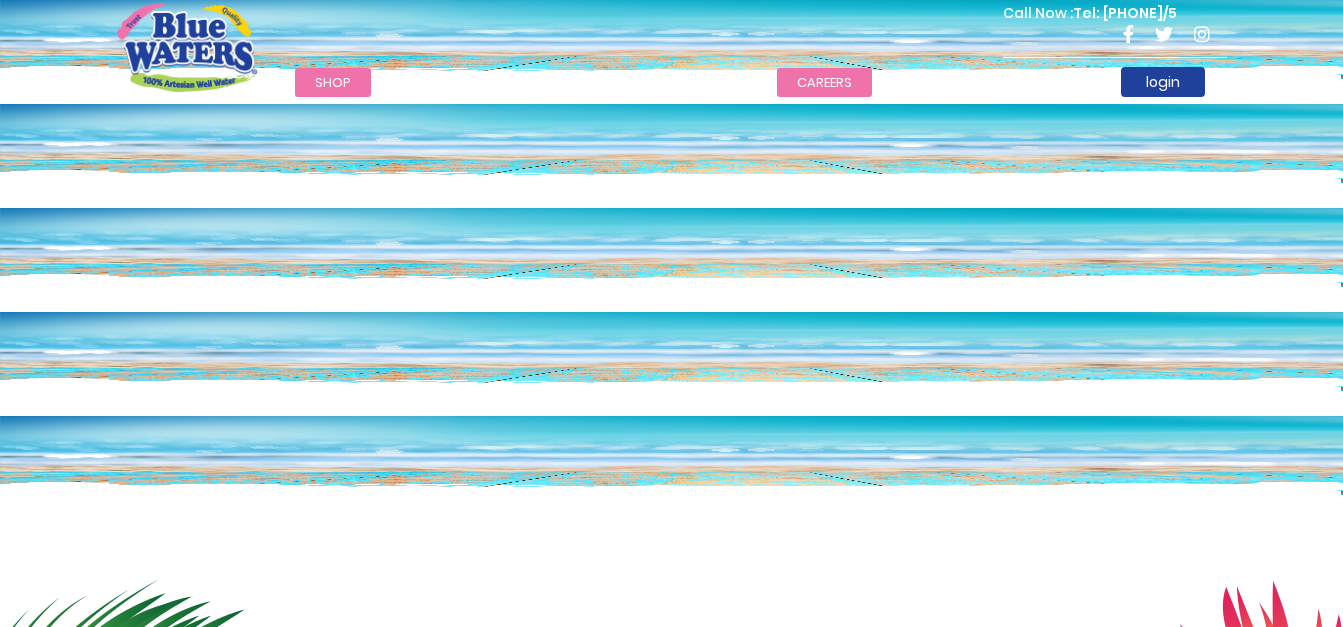 click on "careers" at bounding box center [824, 82] 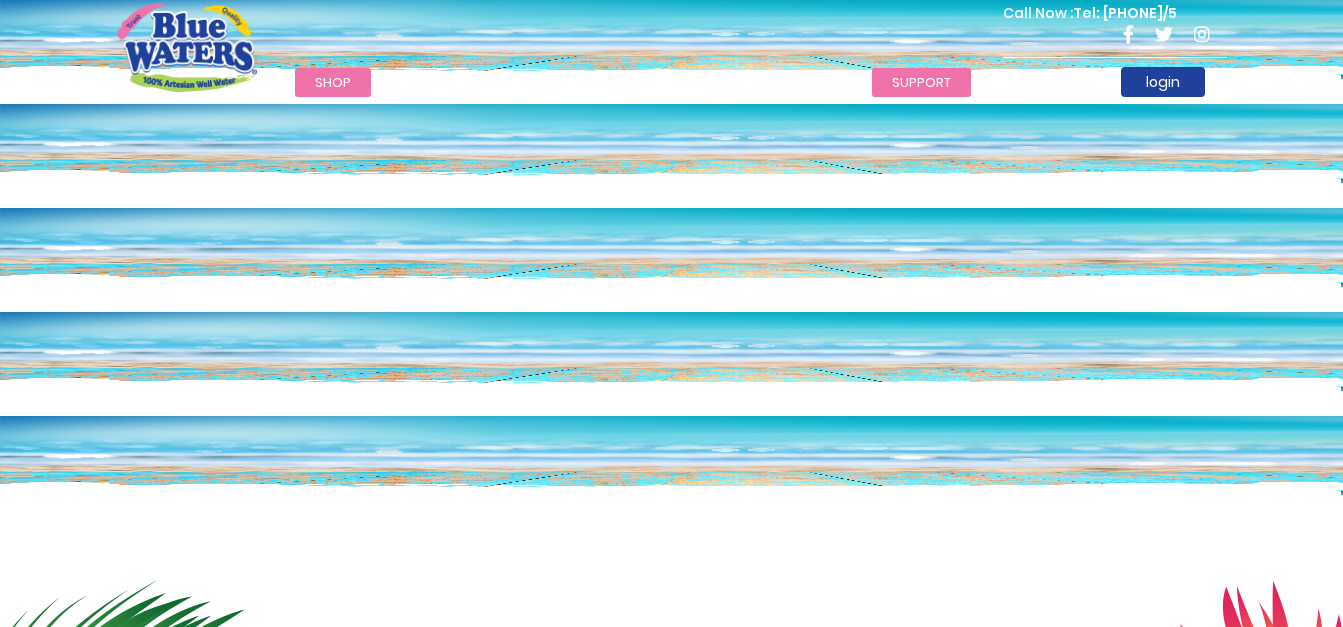 click on "support" at bounding box center (921, 82) 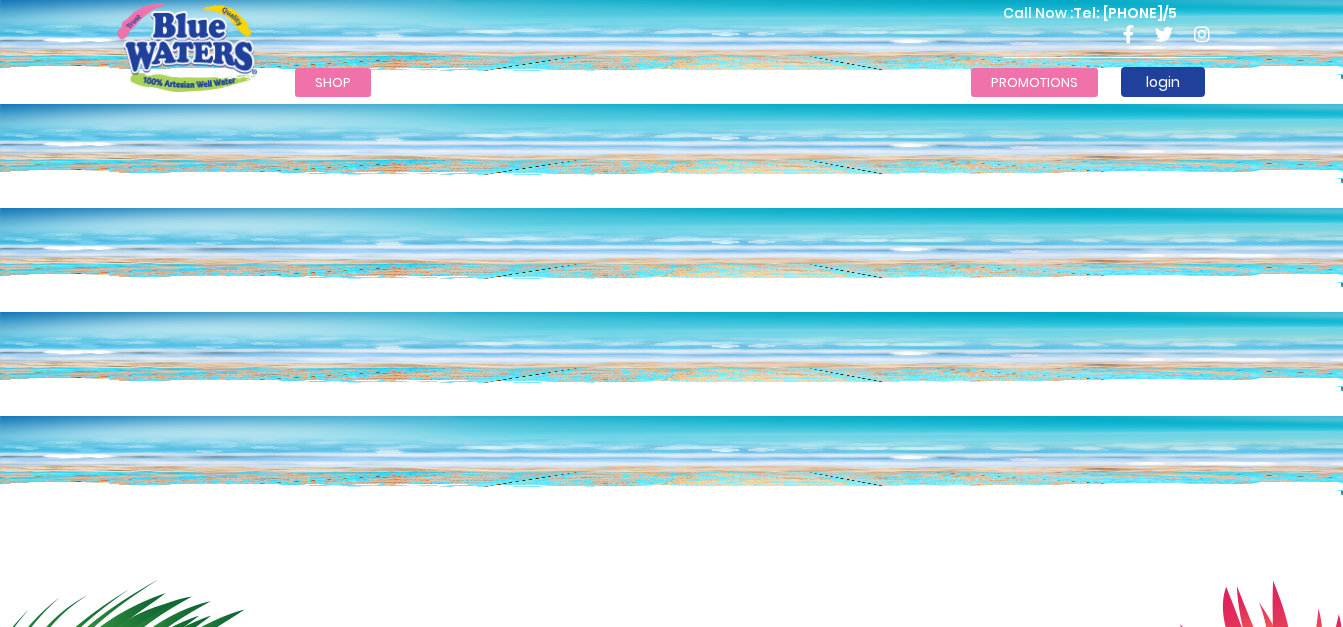 click on "Promotions" at bounding box center [1034, 82] 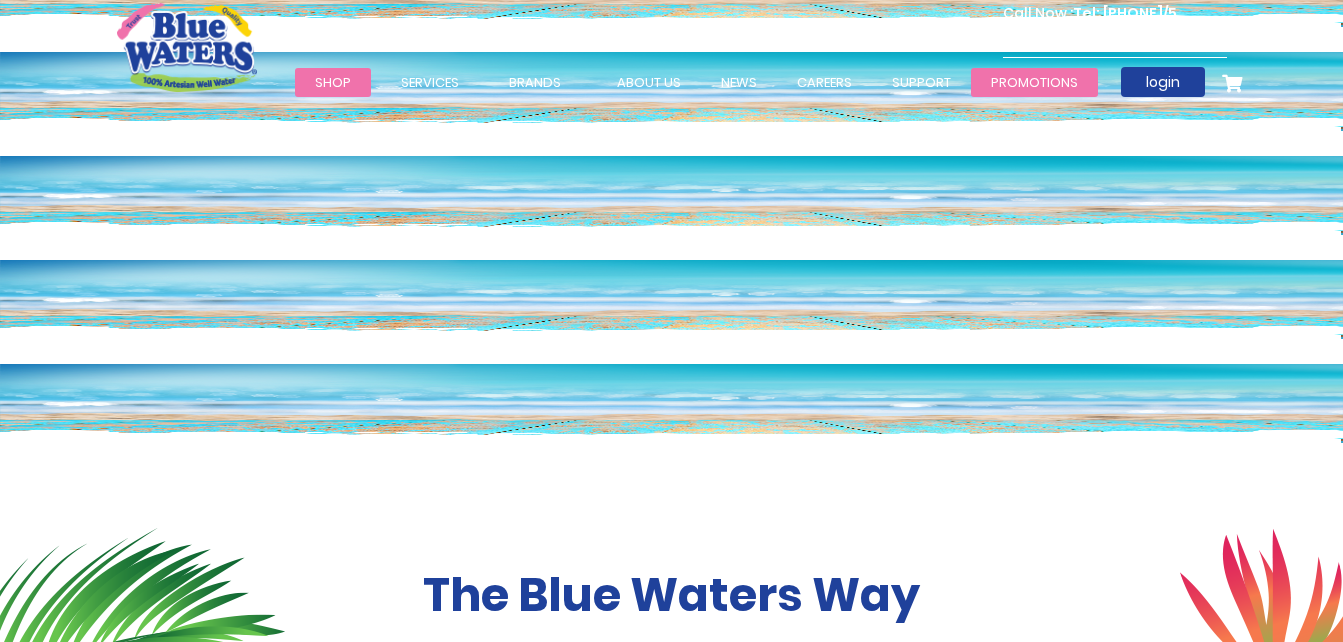 scroll, scrollTop: 38, scrollLeft: 0, axis: vertical 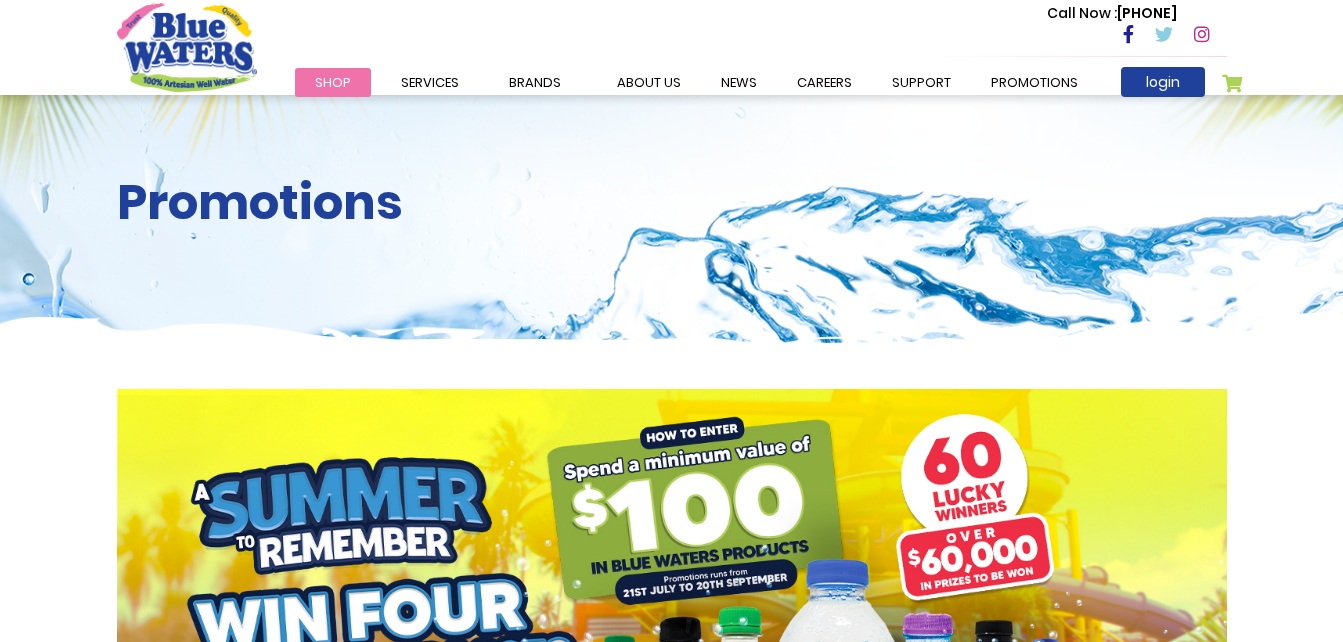 click at bounding box center [672, 630] 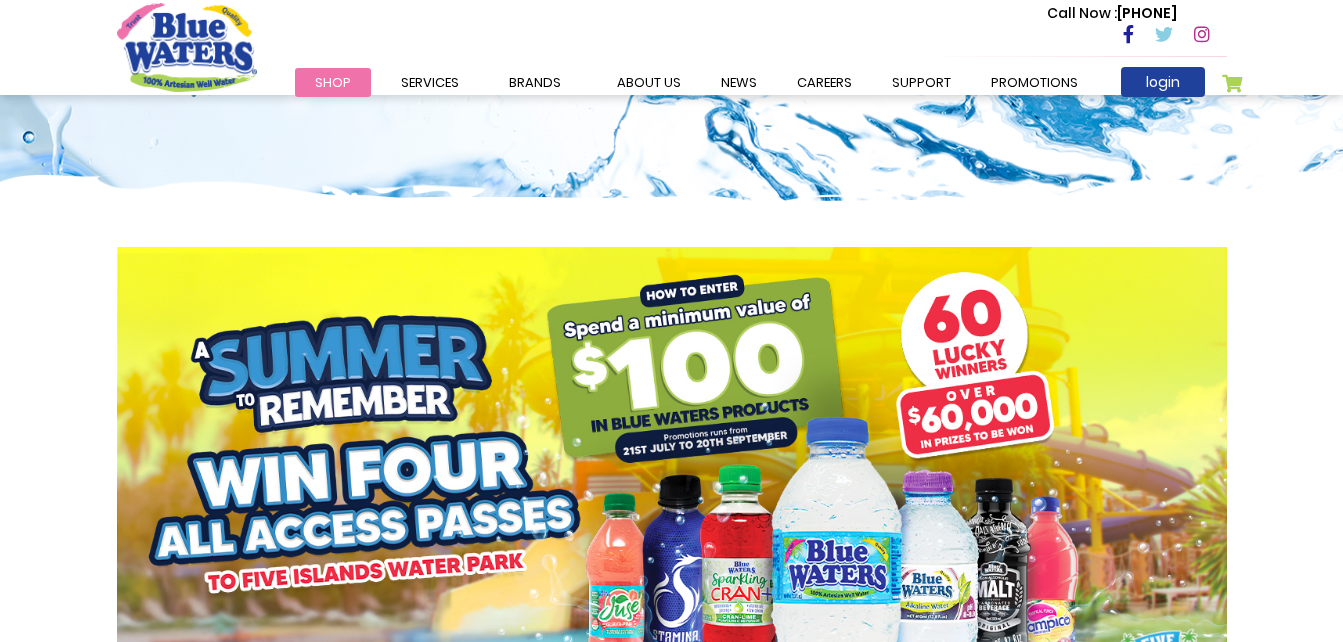 scroll, scrollTop: 272, scrollLeft: 0, axis: vertical 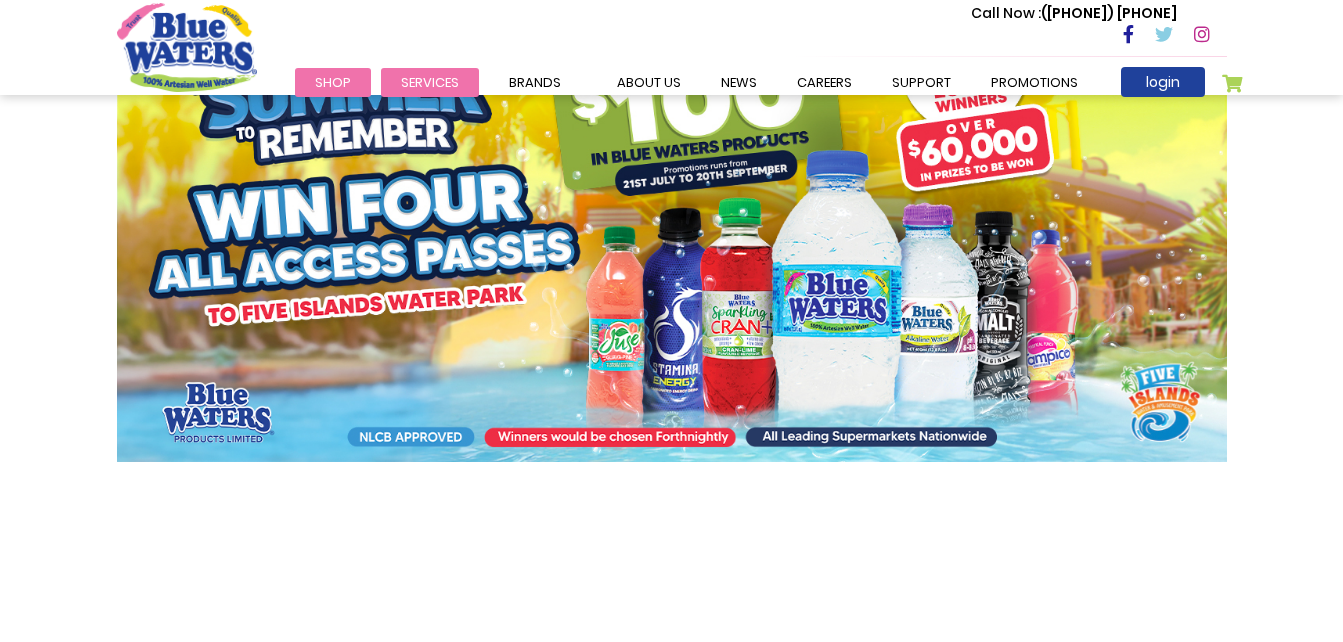 click on "Services" at bounding box center [430, 82] 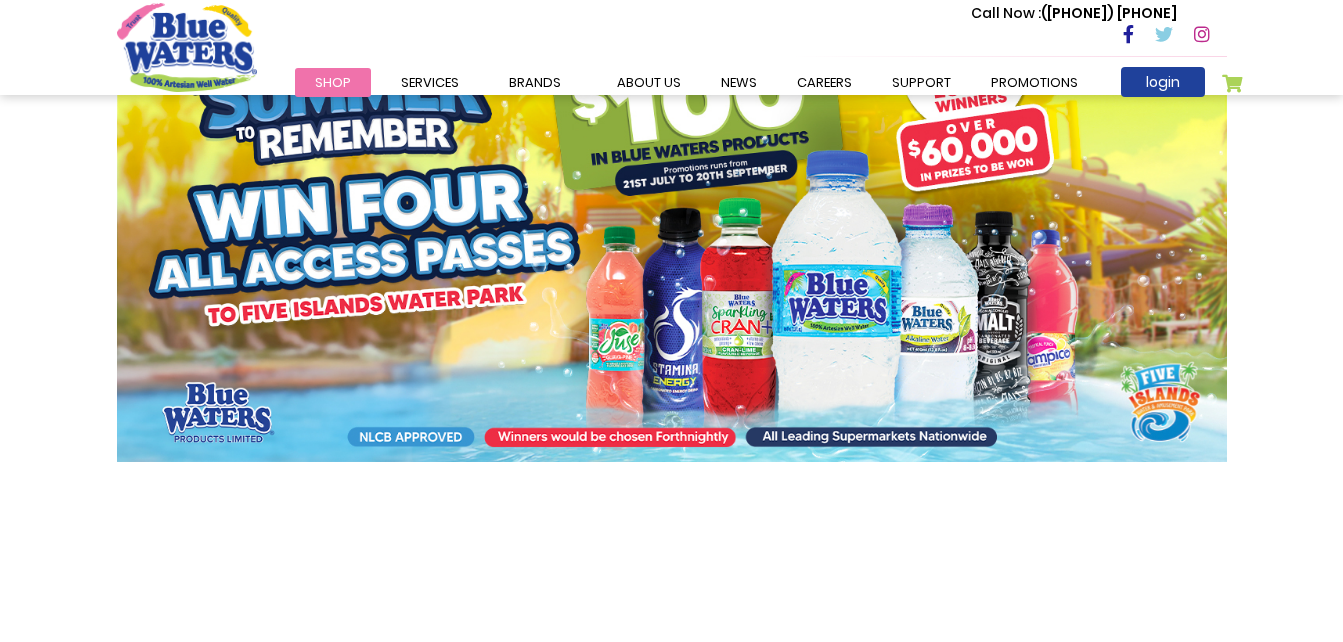 click on "Shop" at bounding box center (333, 82) 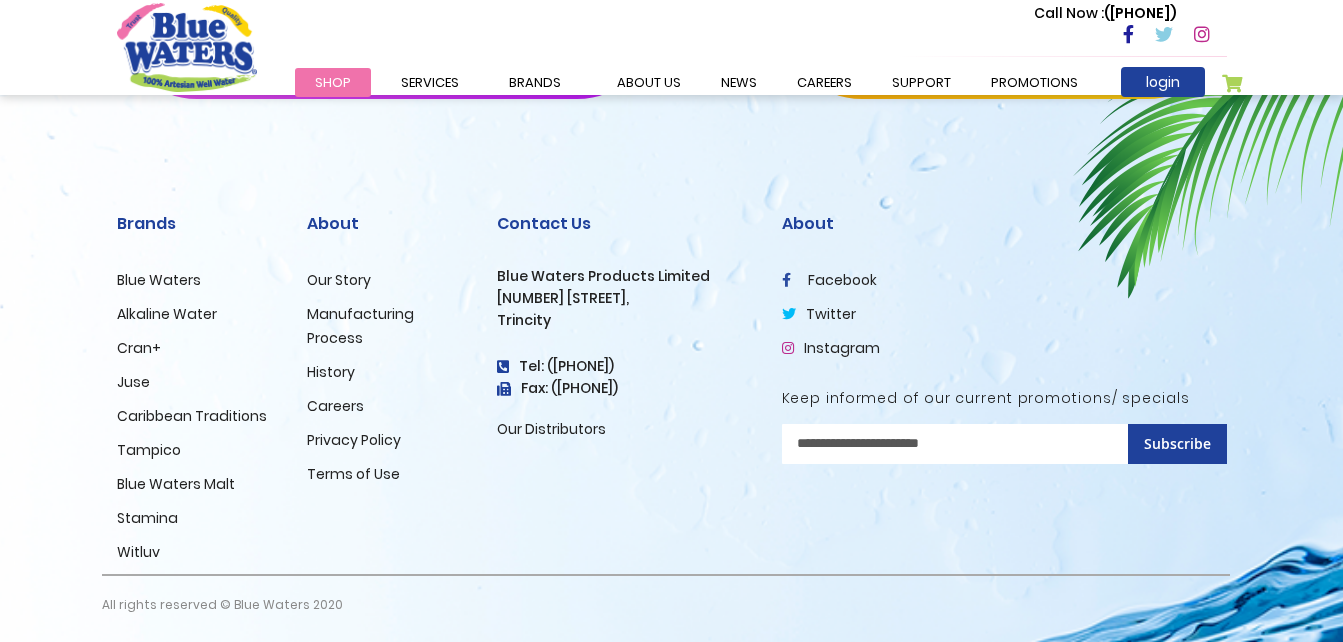 scroll, scrollTop: 2611, scrollLeft: 0, axis: vertical 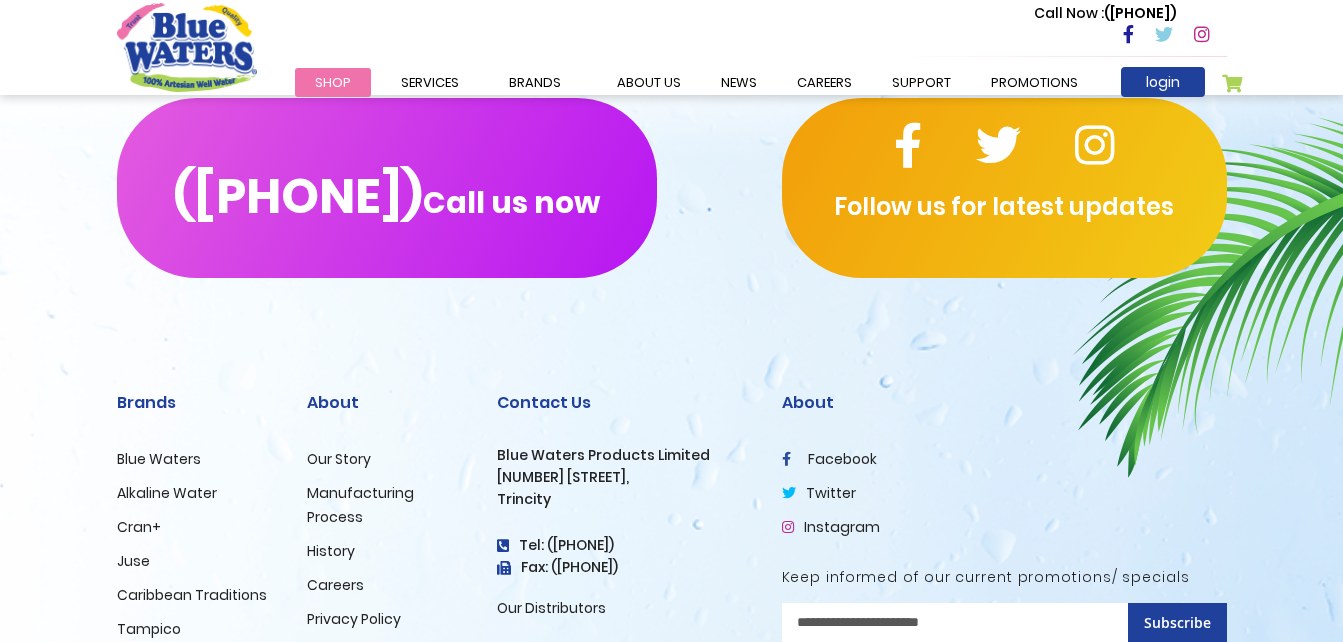 click on "Blue Waters" at bounding box center [159, 459] 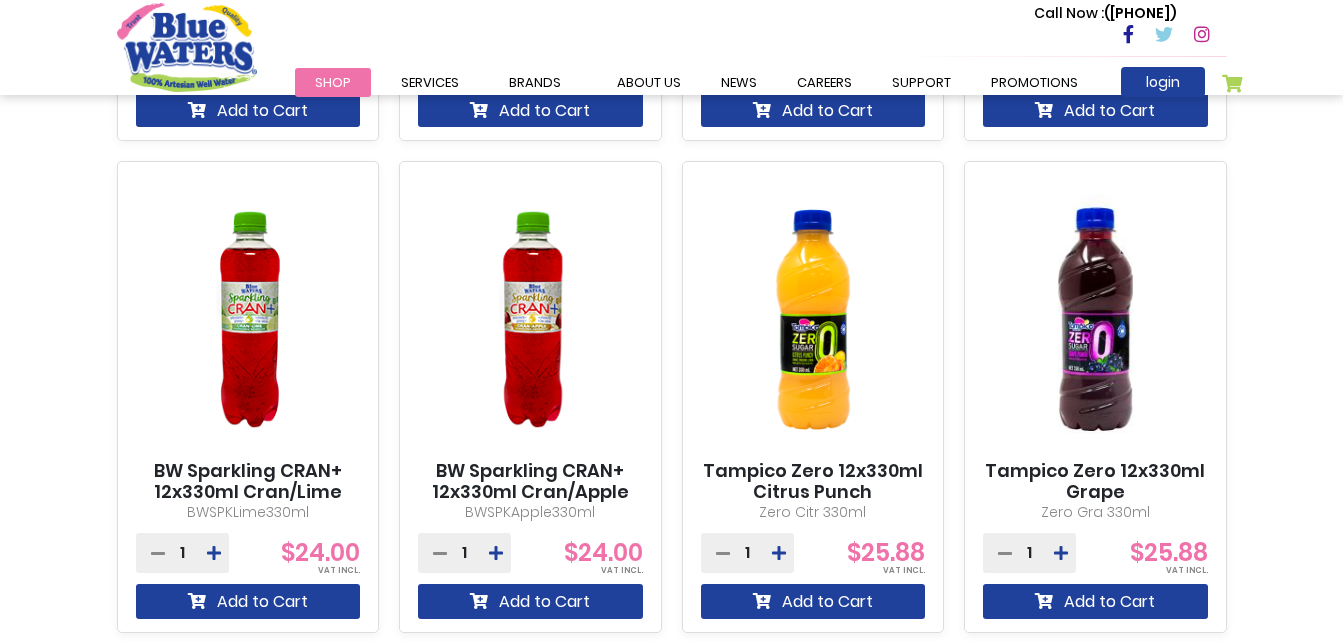 click on "BW CRAN+ 12x500ml Cran/Apple
BWCrApp12x500ml
1
$34.00" at bounding box center [671, -95] 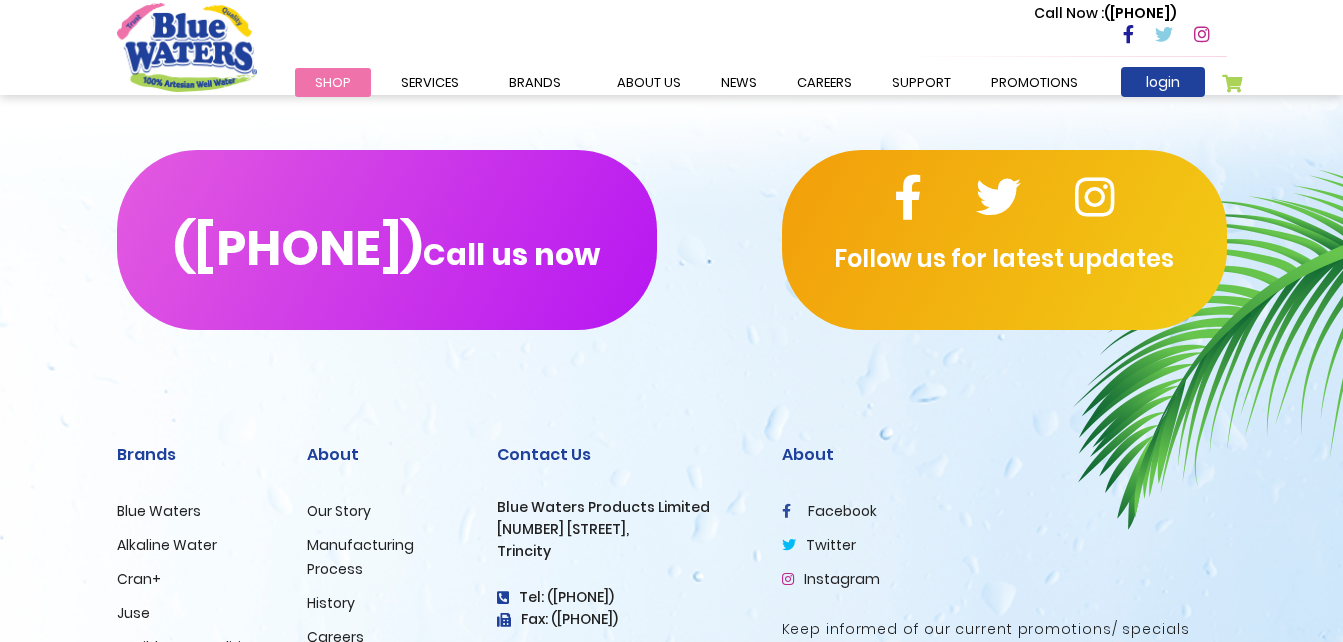 scroll, scrollTop: 2392, scrollLeft: 0, axis: vertical 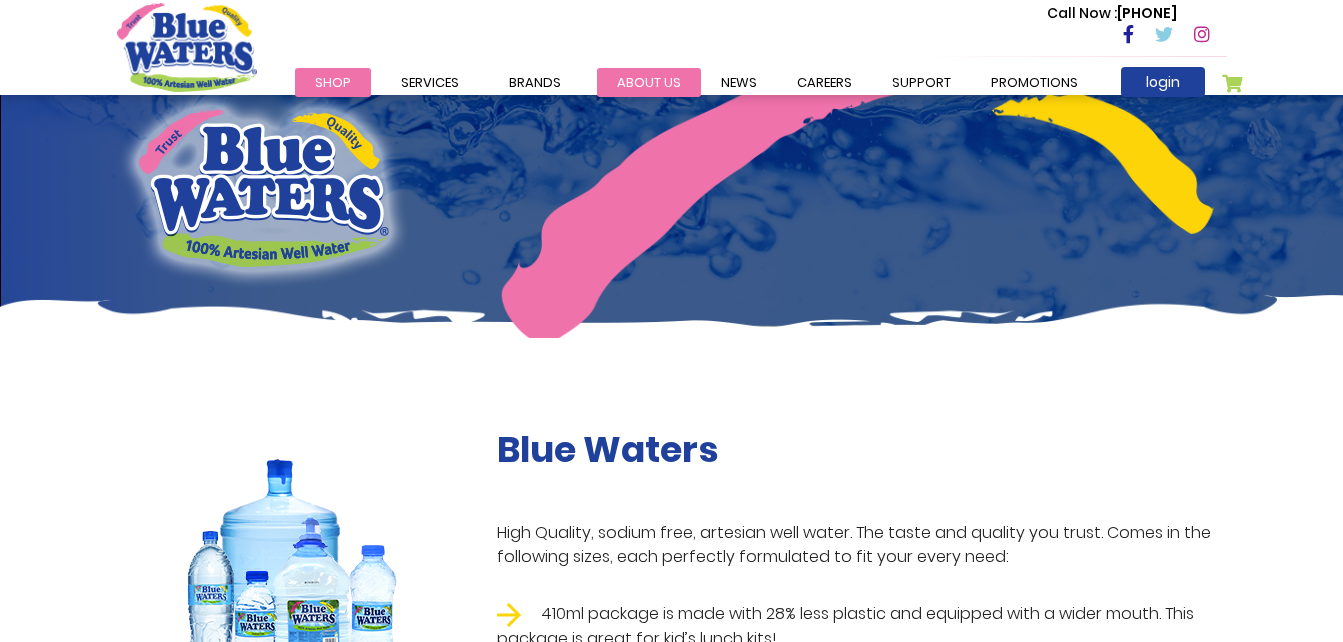 click on "about us" at bounding box center [649, 82] 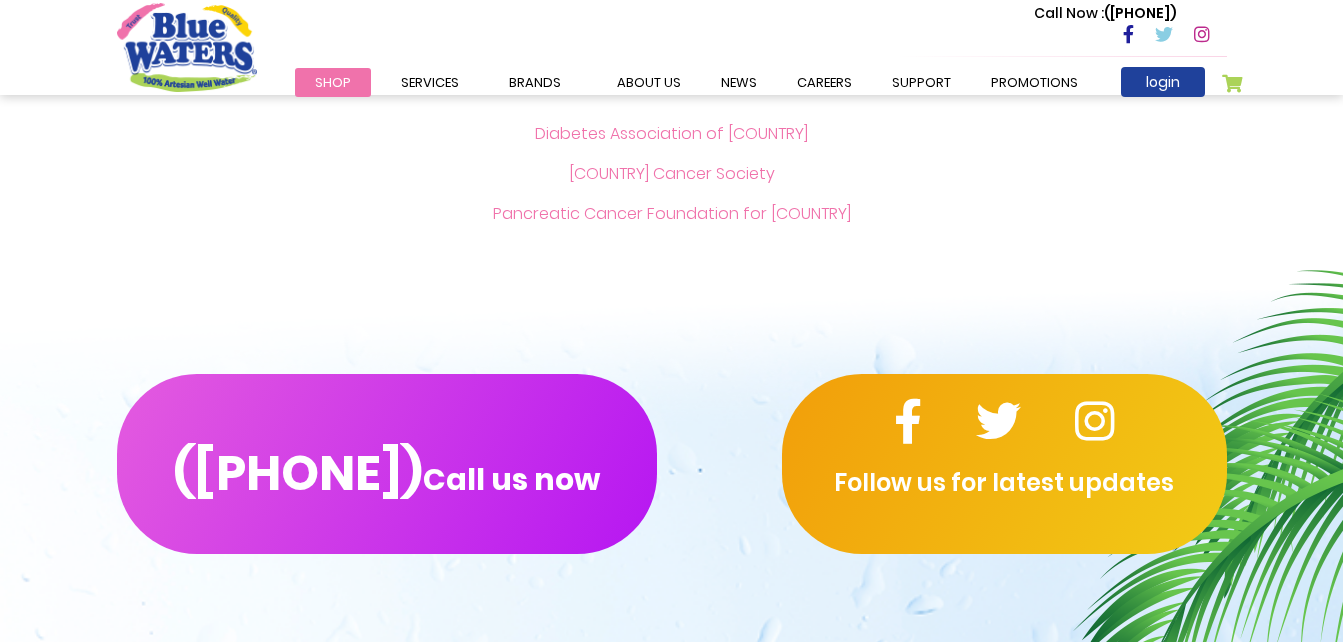 scroll, scrollTop: 4554, scrollLeft: 0, axis: vertical 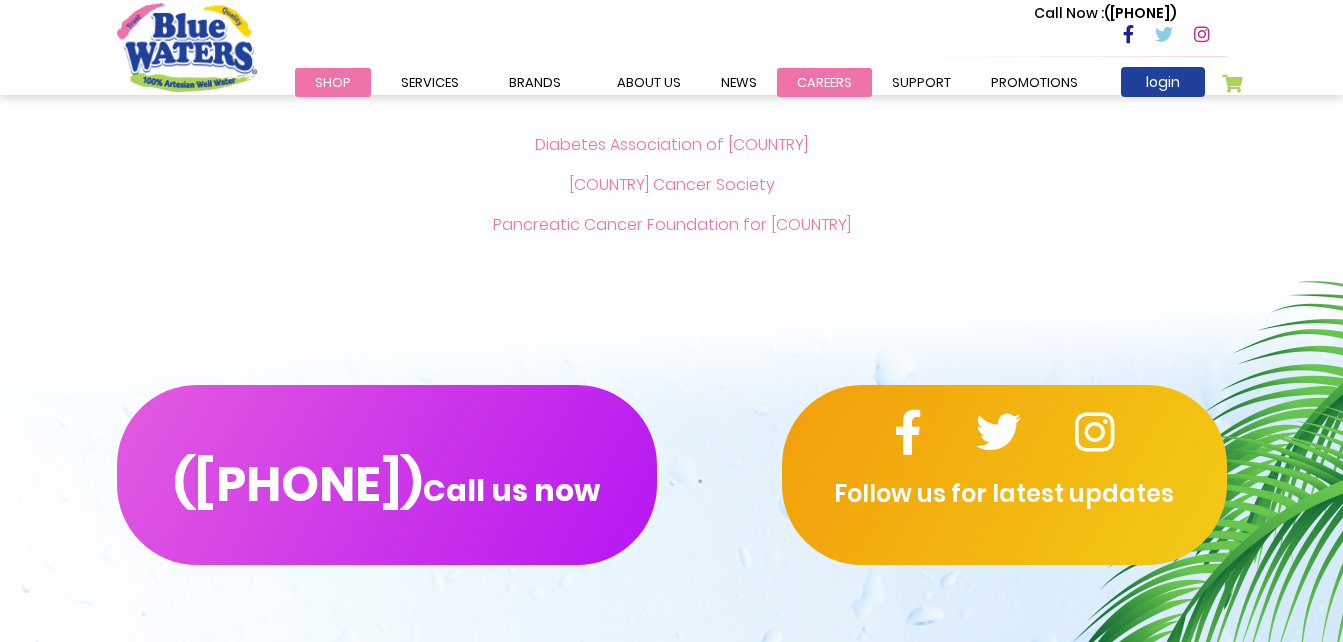 click on "careers" at bounding box center (824, 82) 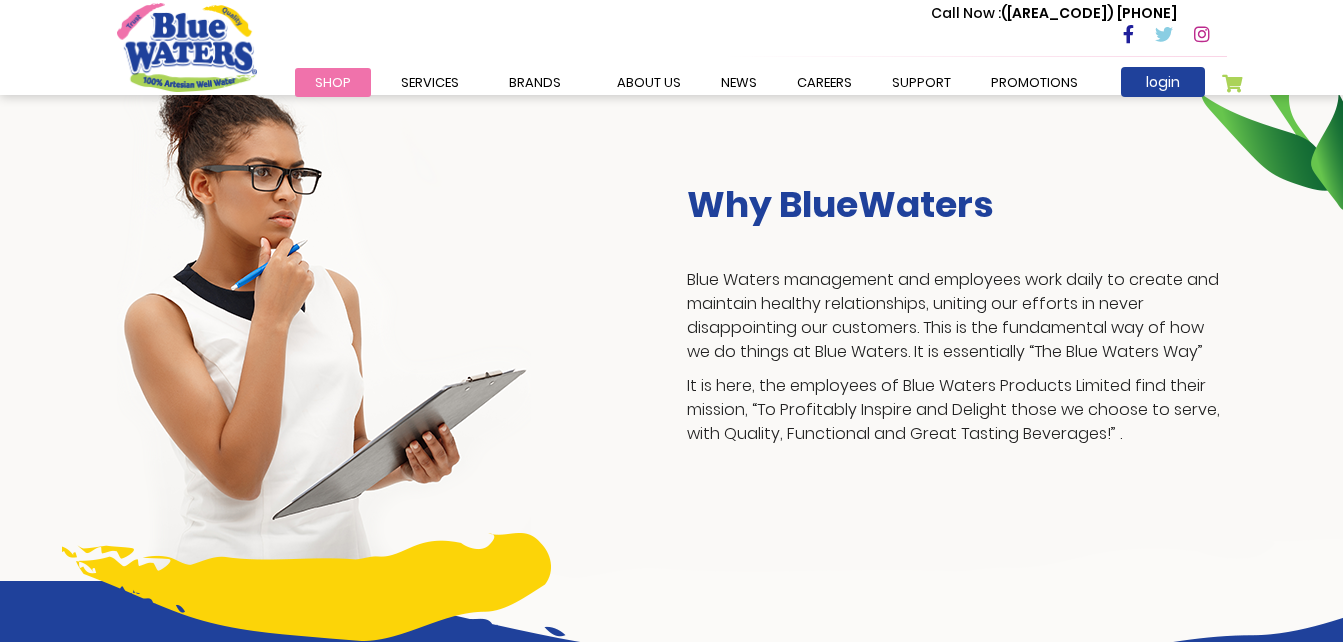 scroll, scrollTop: 356, scrollLeft: 0, axis: vertical 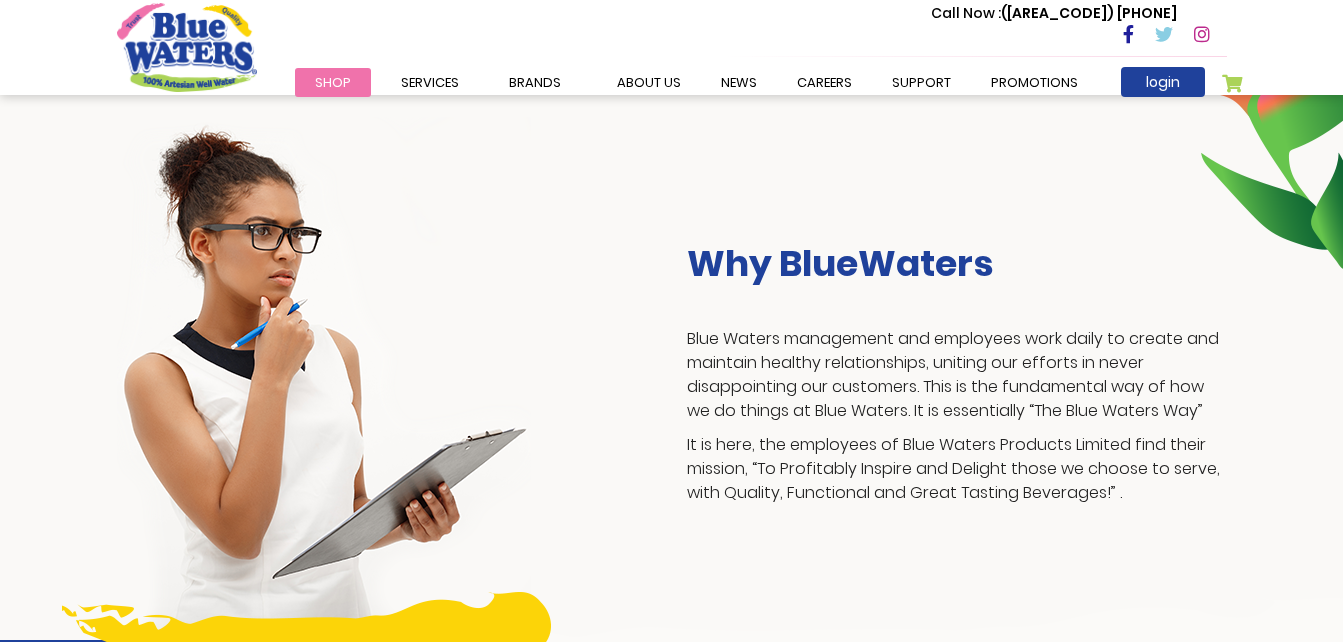 click at bounding box center [324, 378] 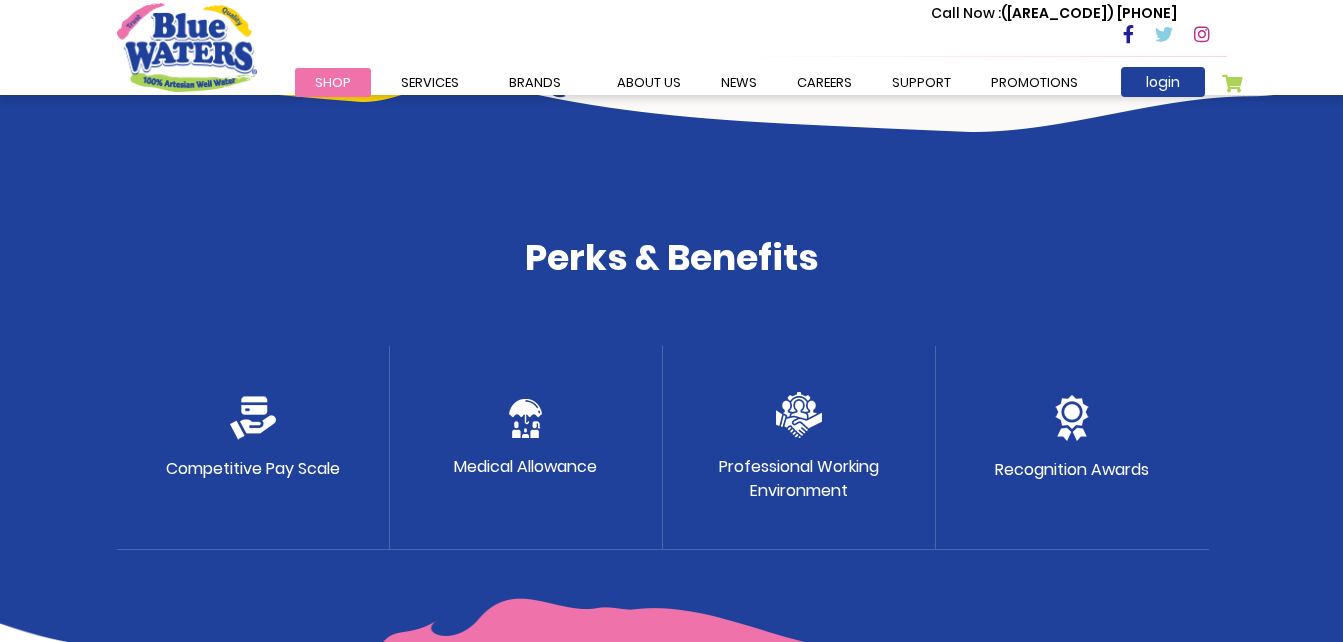 scroll, scrollTop: 983, scrollLeft: 0, axis: vertical 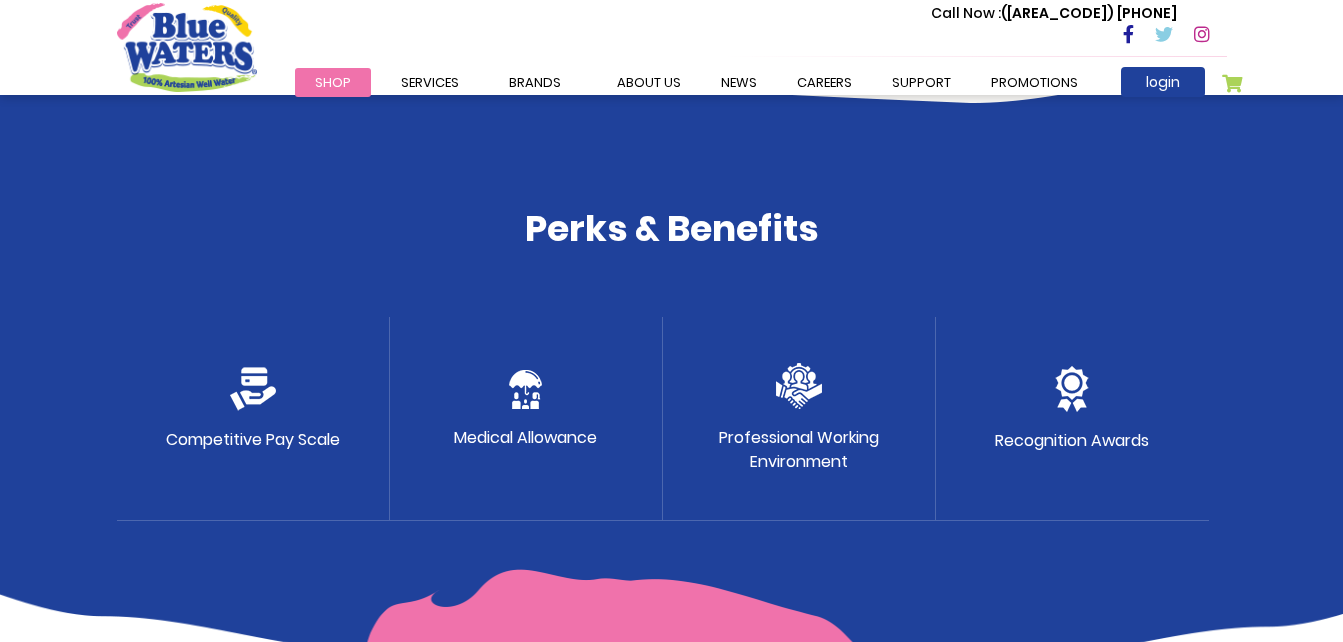 click on "Competitive Pay Scale" at bounding box center [253, 440] 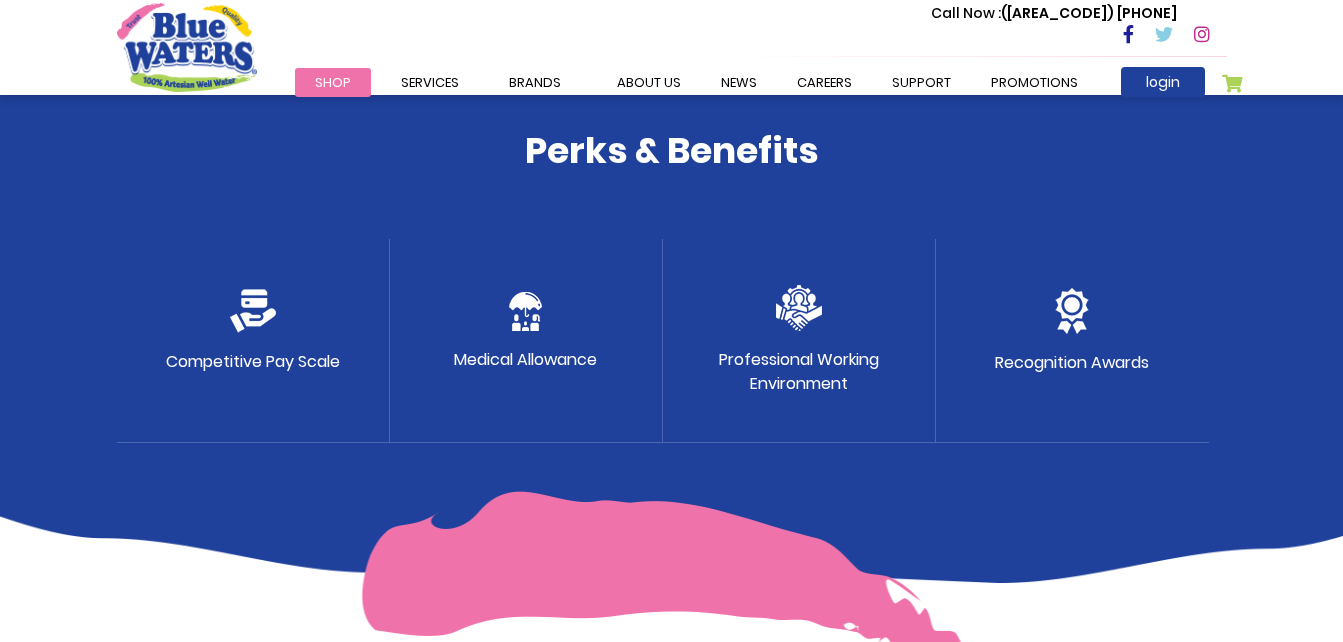 scroll, scrollTop: 1059, scrollLeft: 0, axis: vertical 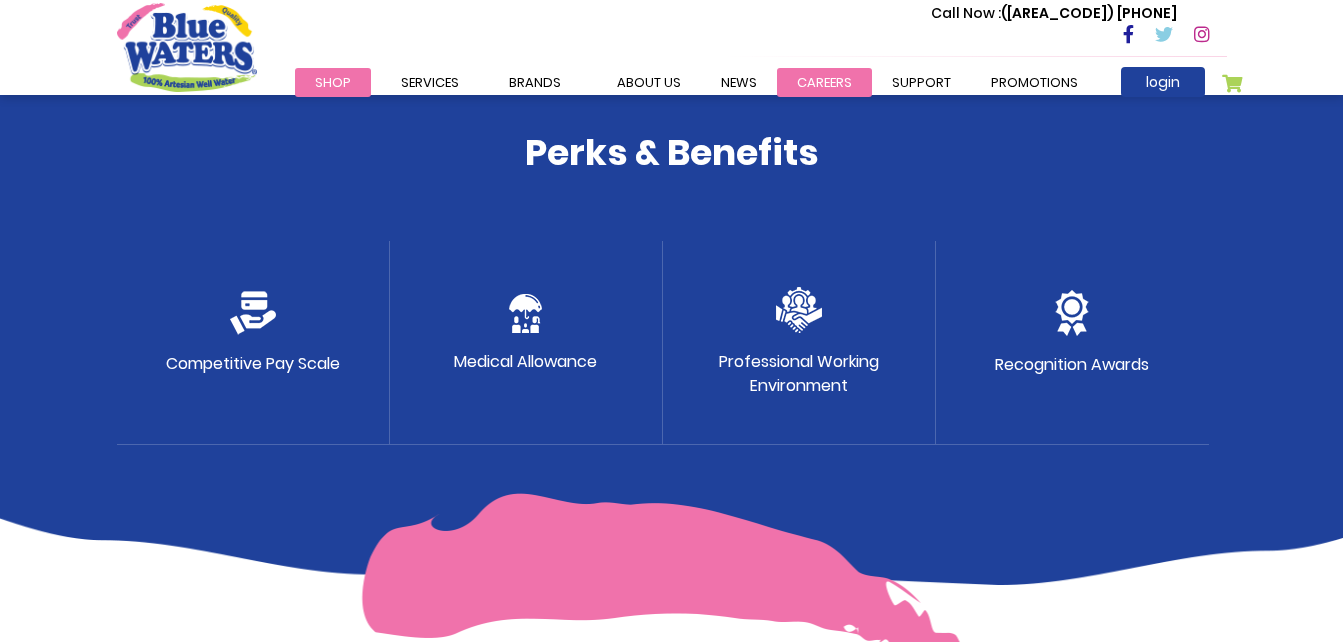 click on "careers" at bounding box center (824, 82) 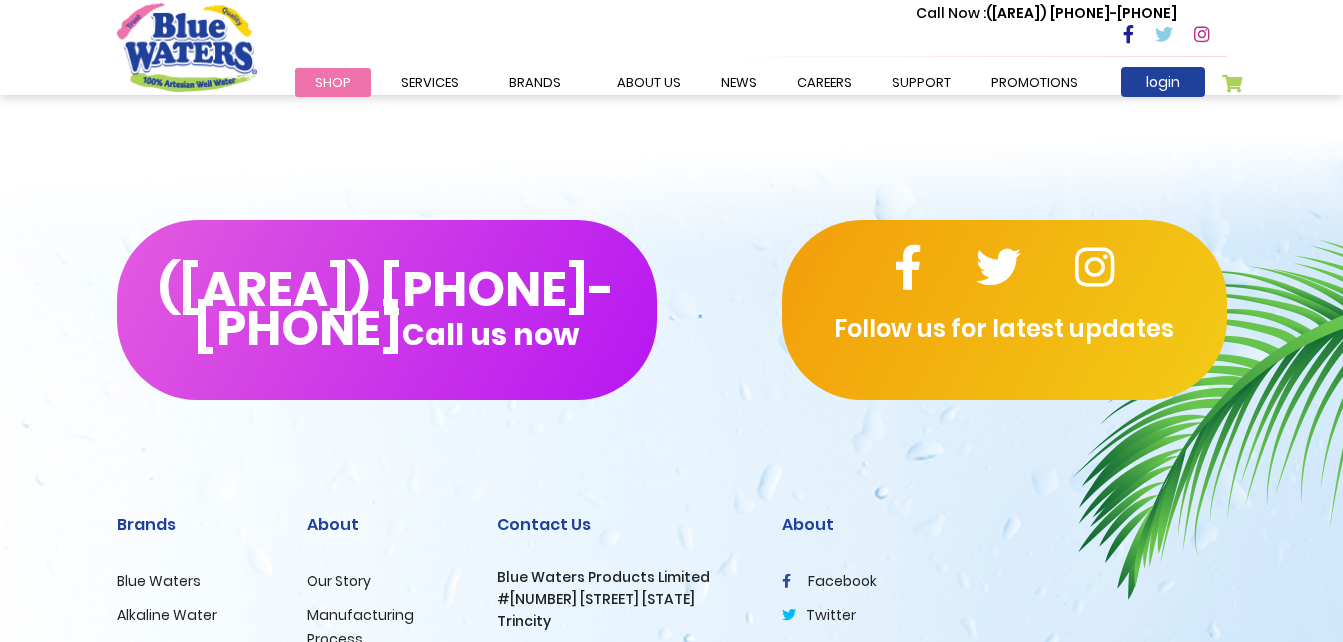 scroll, scrollTop: 1818, scrollLeft: 0, axis: vertical 